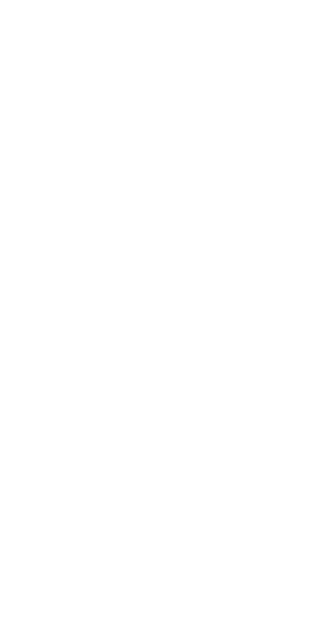 scroll, scrollTop: 0, scrollLeft: 0, axis: both 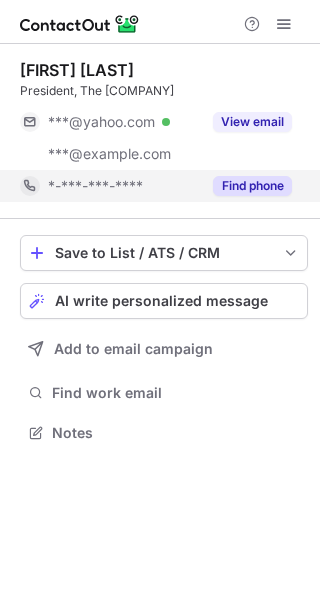 click on "Find phone" at bounding box center (252, 186) 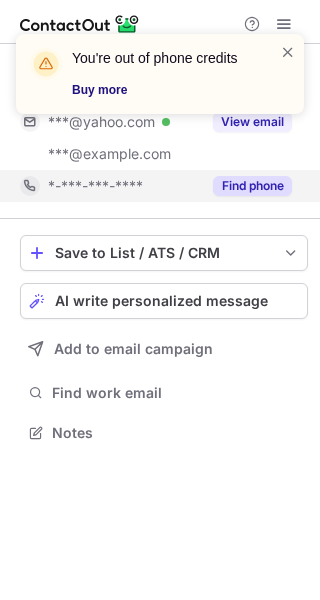 click on "Buy more" at bounding box center [164, 90] 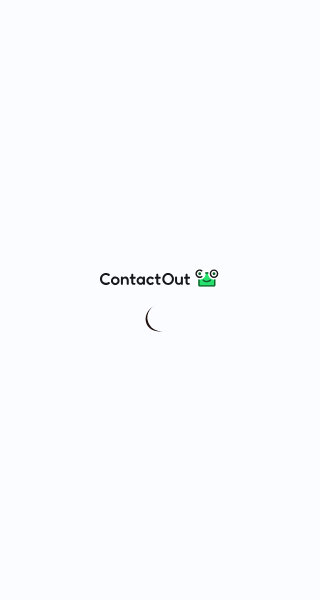 scroll, scrollTop: 0, scrollLeft: 0, axis: both 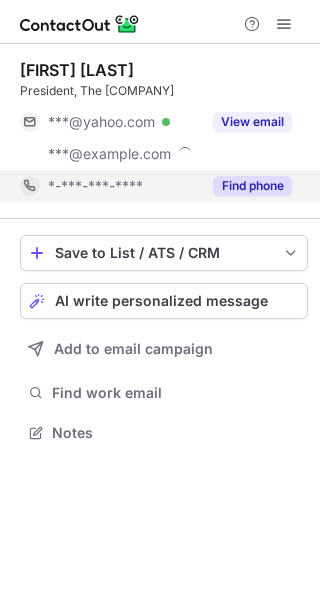 click on "Find phone" at bounding box center [252, 186] 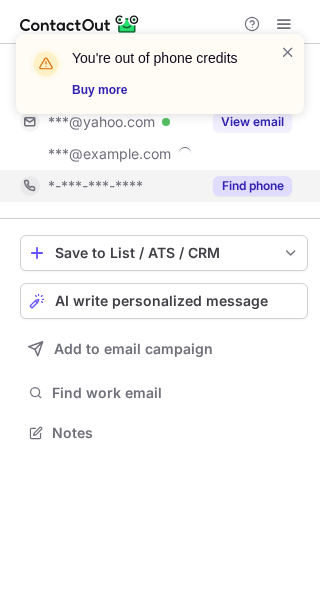 click on "Find phone" at bounding box center (252, 186) 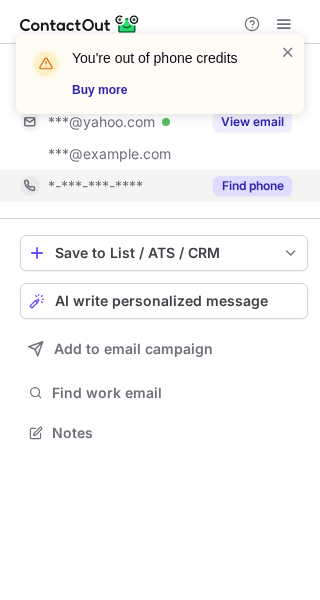 click on "*-***-***-****" at bounding box center (110, 186) 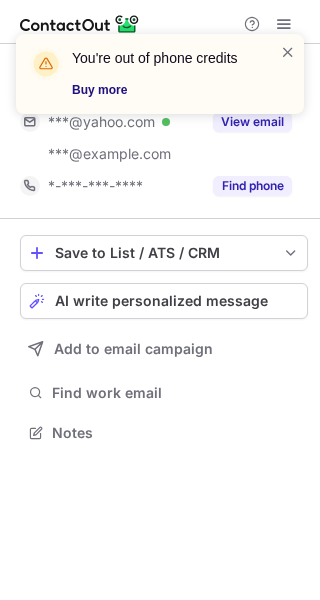 click on "Buy more" at bounding box center (164, 90) 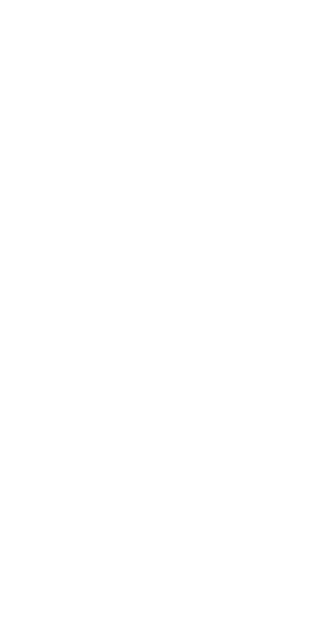 scroll, scrollTop: 0, scrollLeft: 0, axis: both 